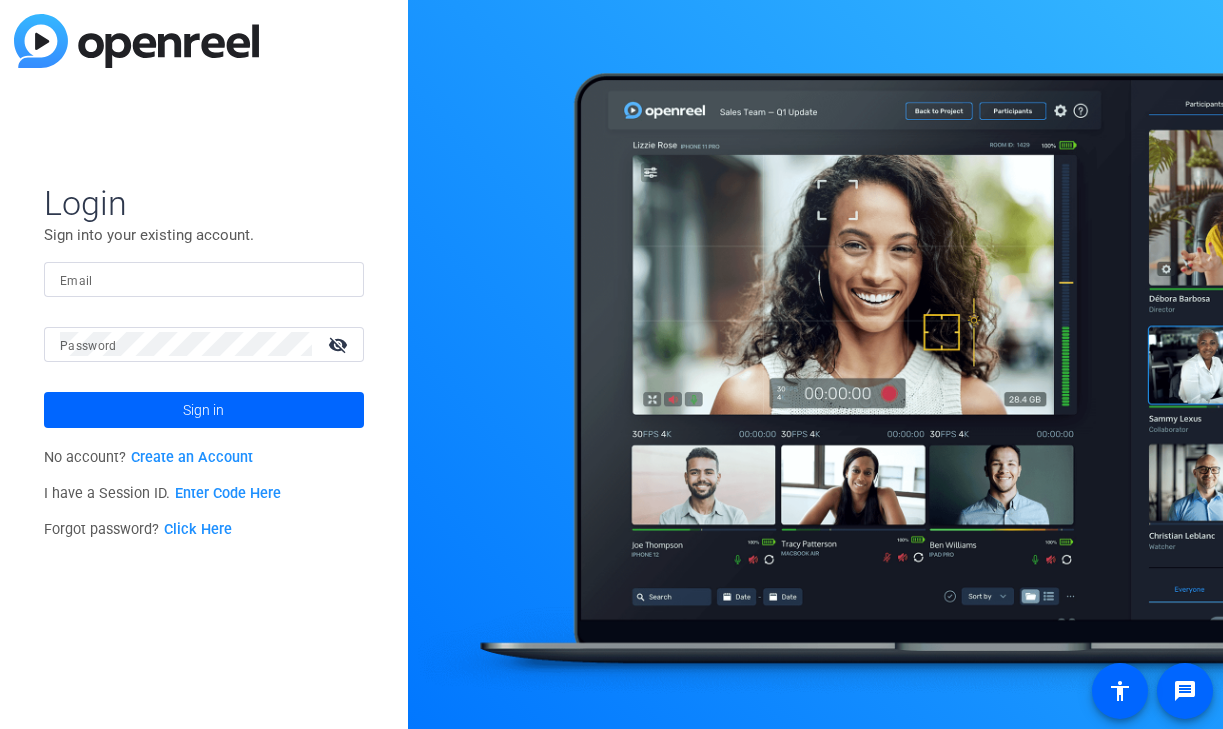 scroll, scrollTop: 0, scrollLeft: 0, axis: both 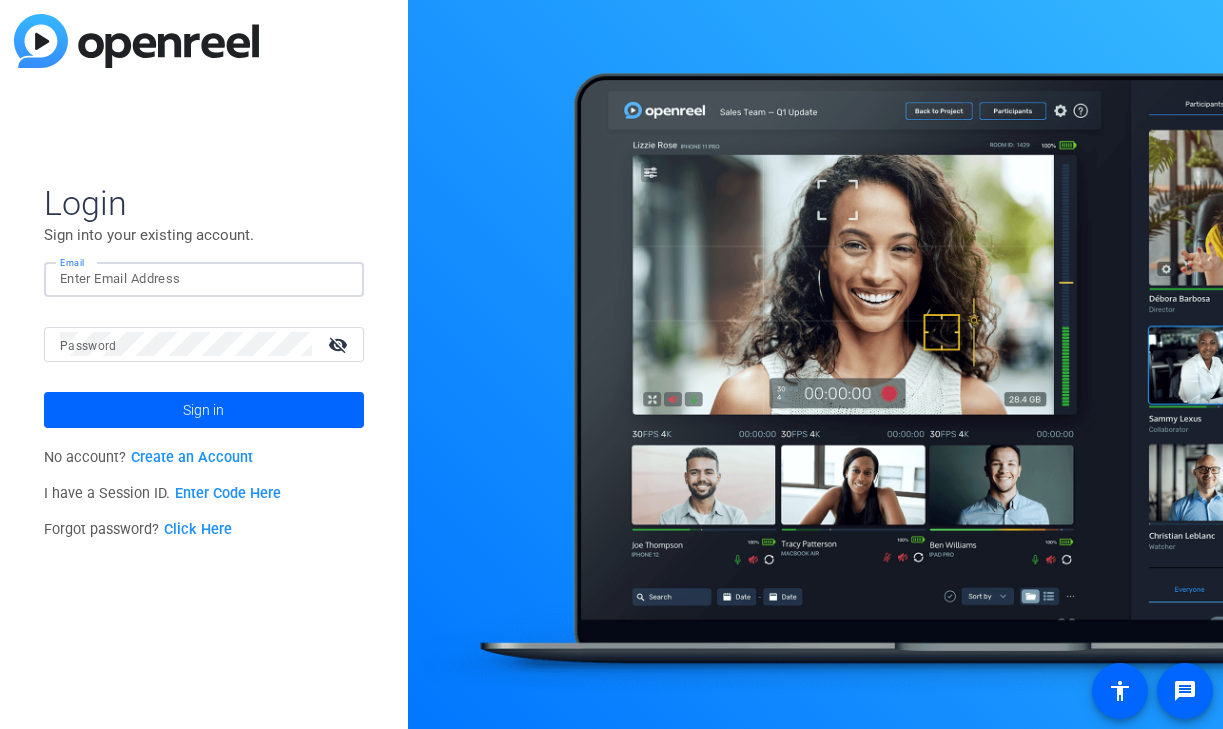 click on "Email" at bounding box center (204, 279) 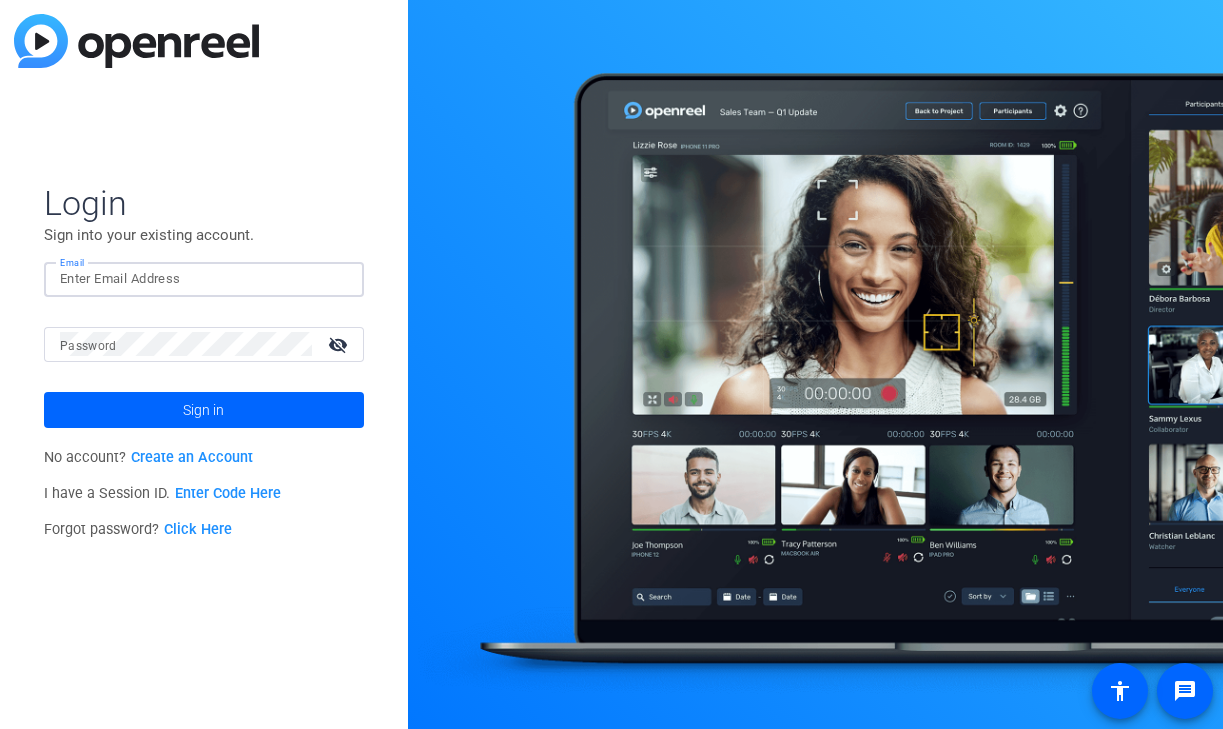 scroll, scrollTop: 0, scrollLeft: 0, axis: both 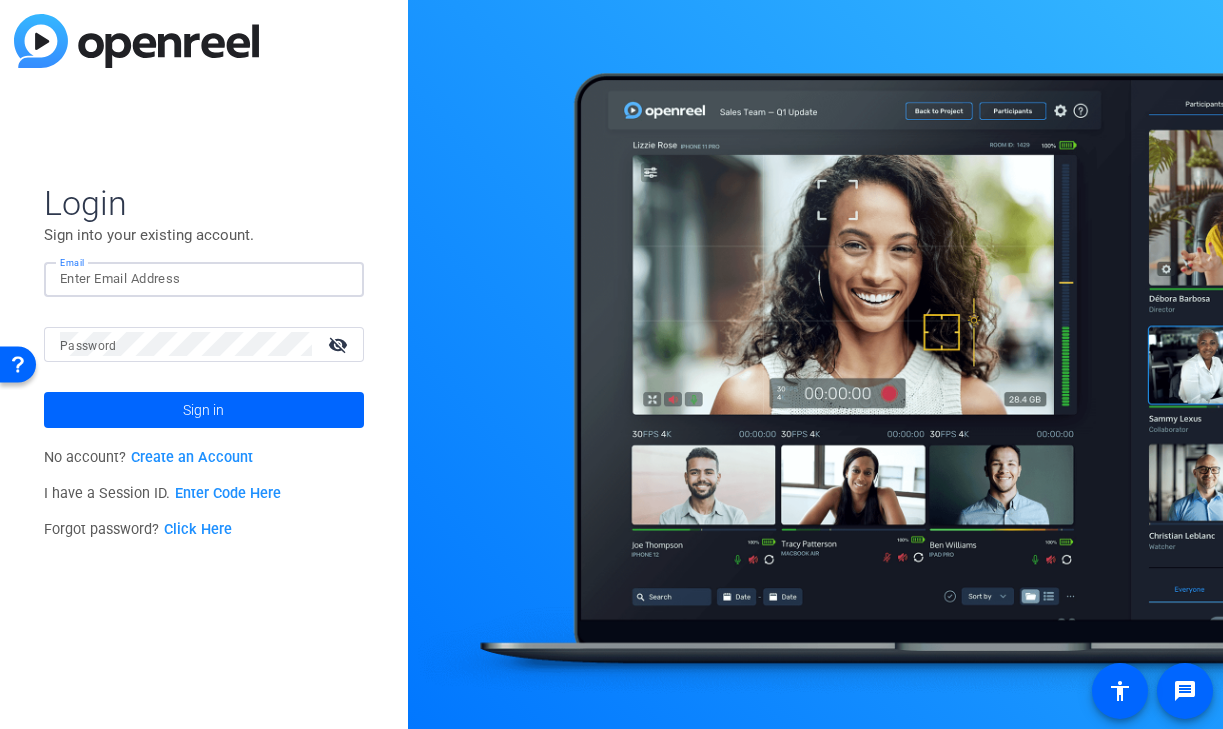 click 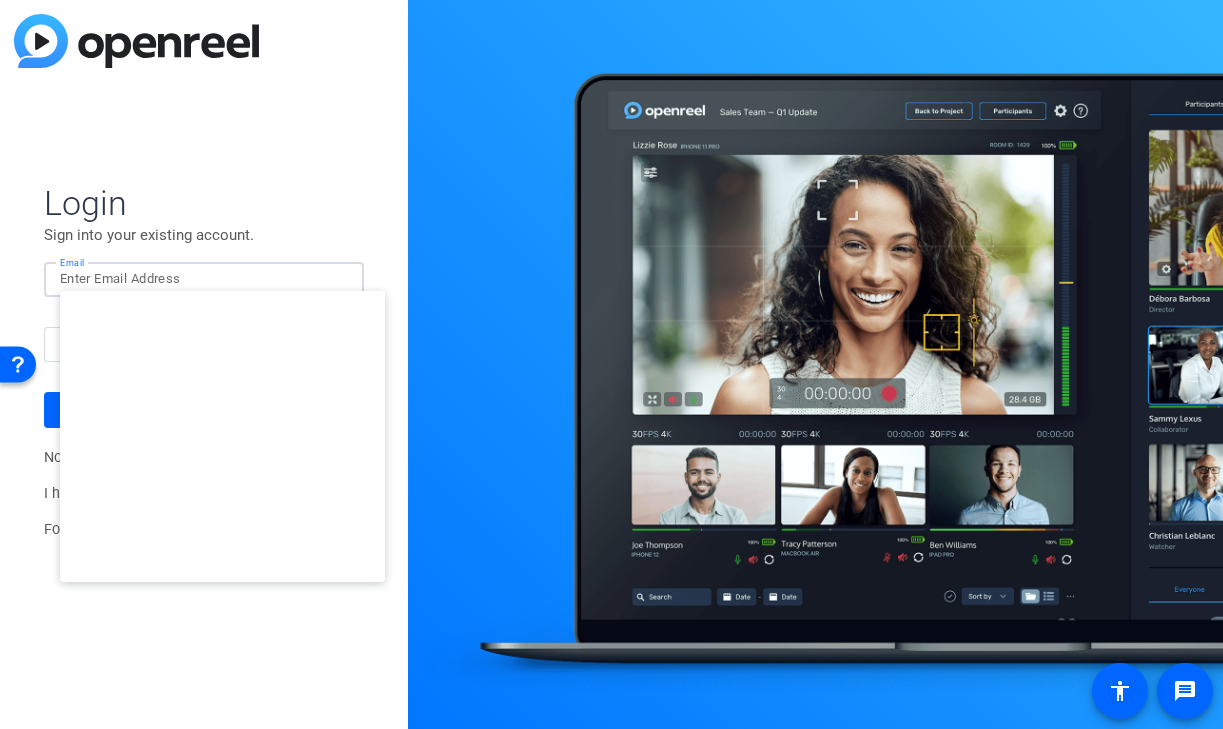 type on "studiosupport+1@openreel.com" 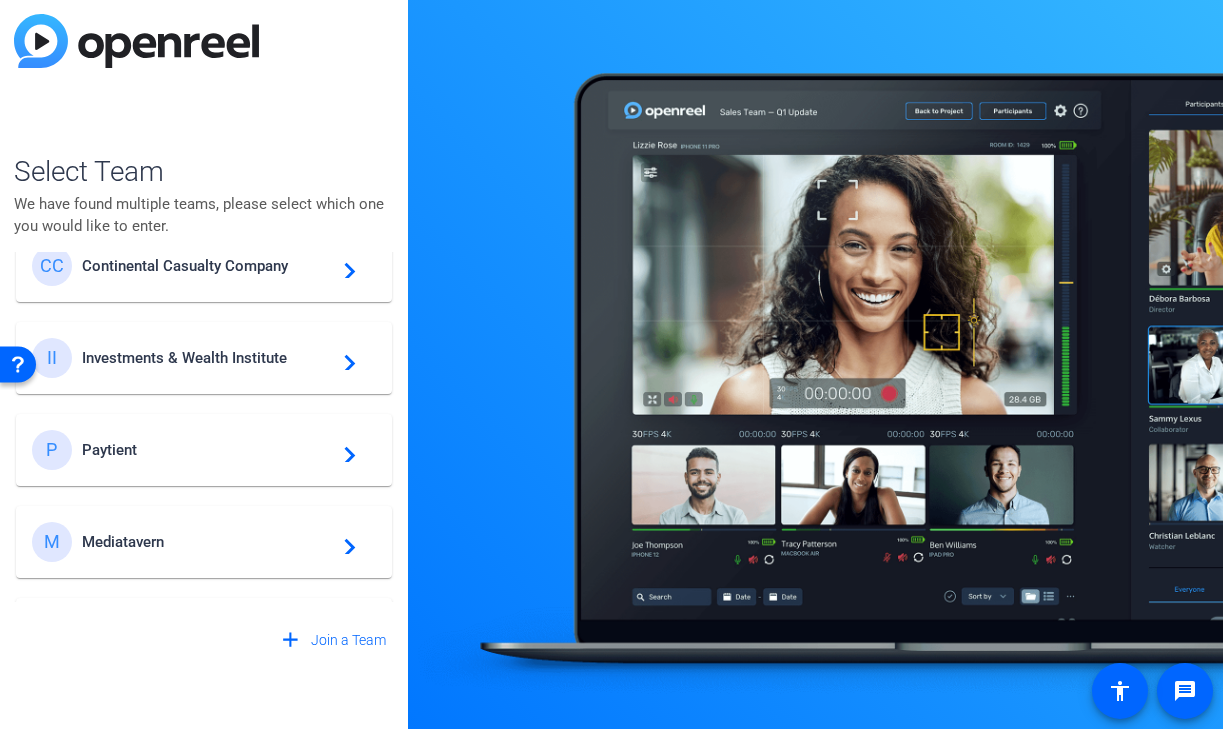 scroll, scrollTop: 972, scrollLeft: 0, axis: vertical 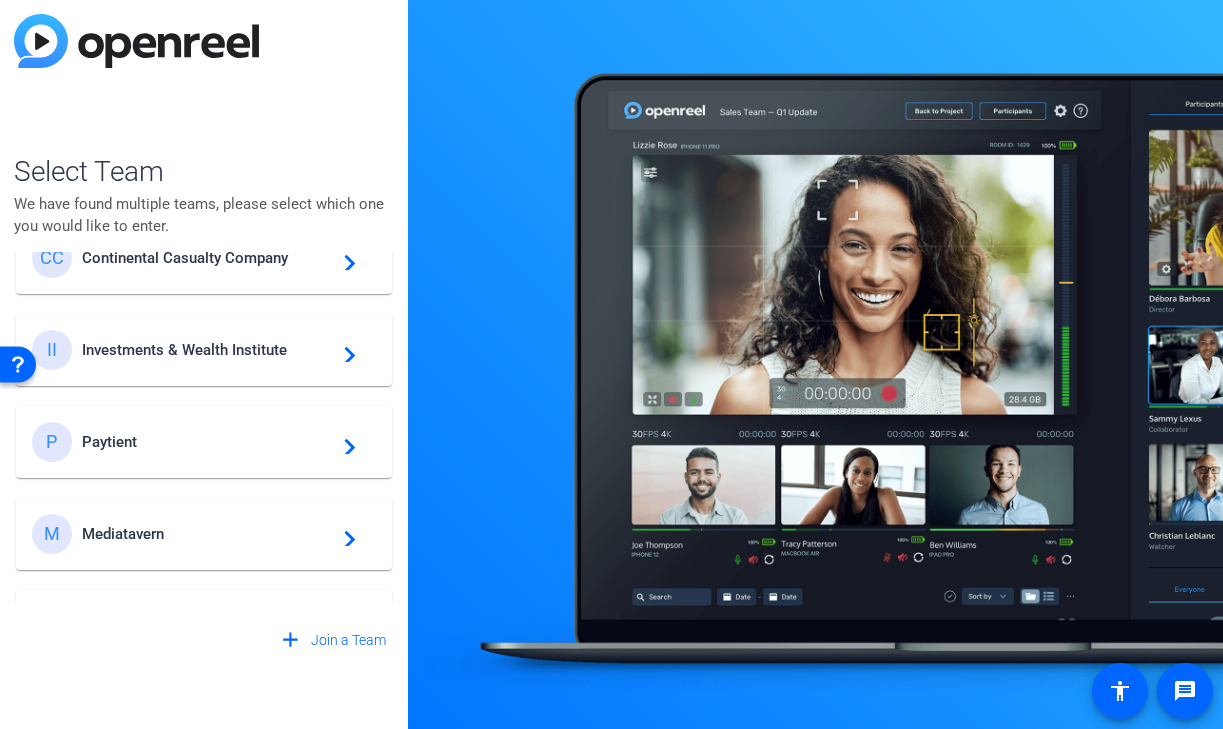 click on "II Investments & Wealth Institute  navigate_next" 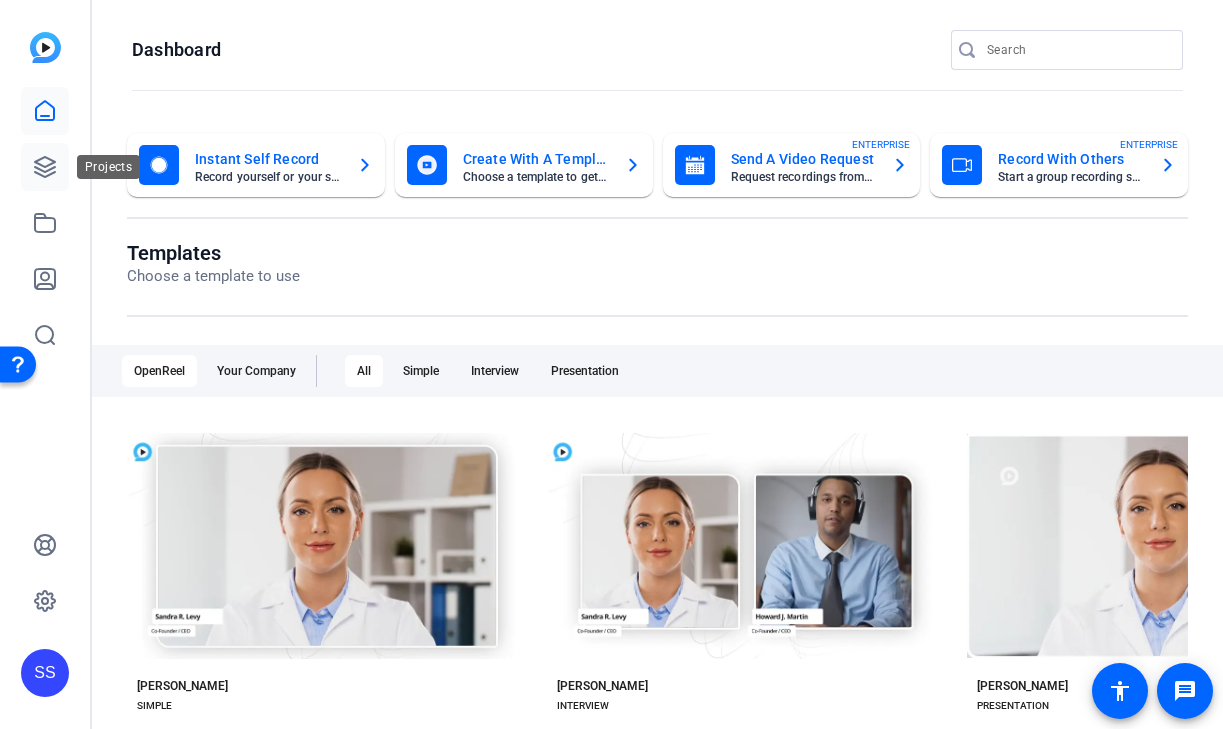 click 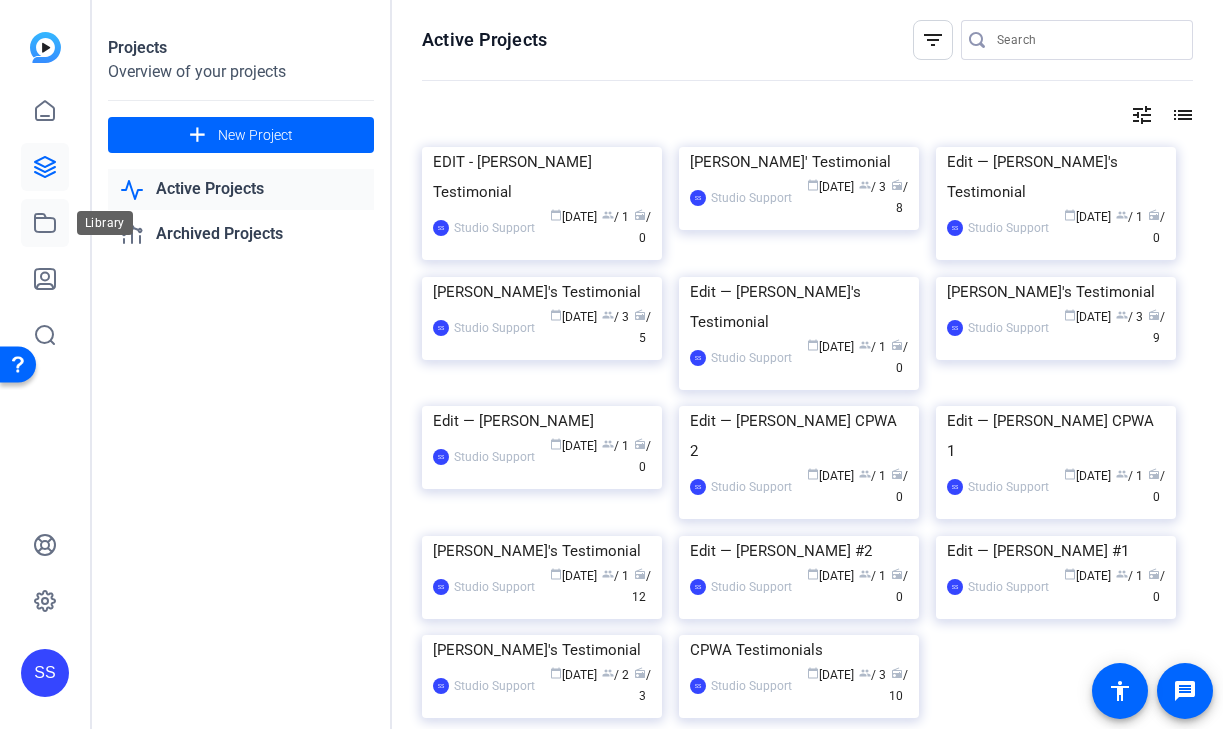 click 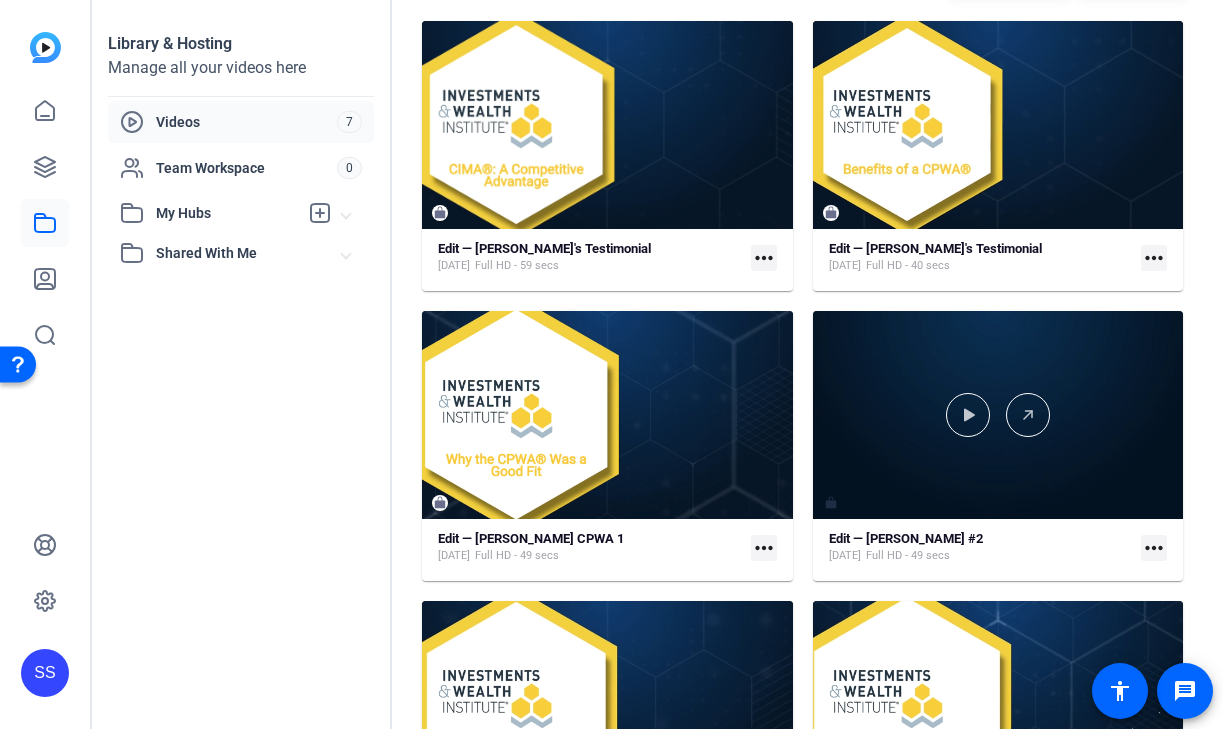 scroll, scrollTop: 164, scrollLeft: 0, axis: vertical 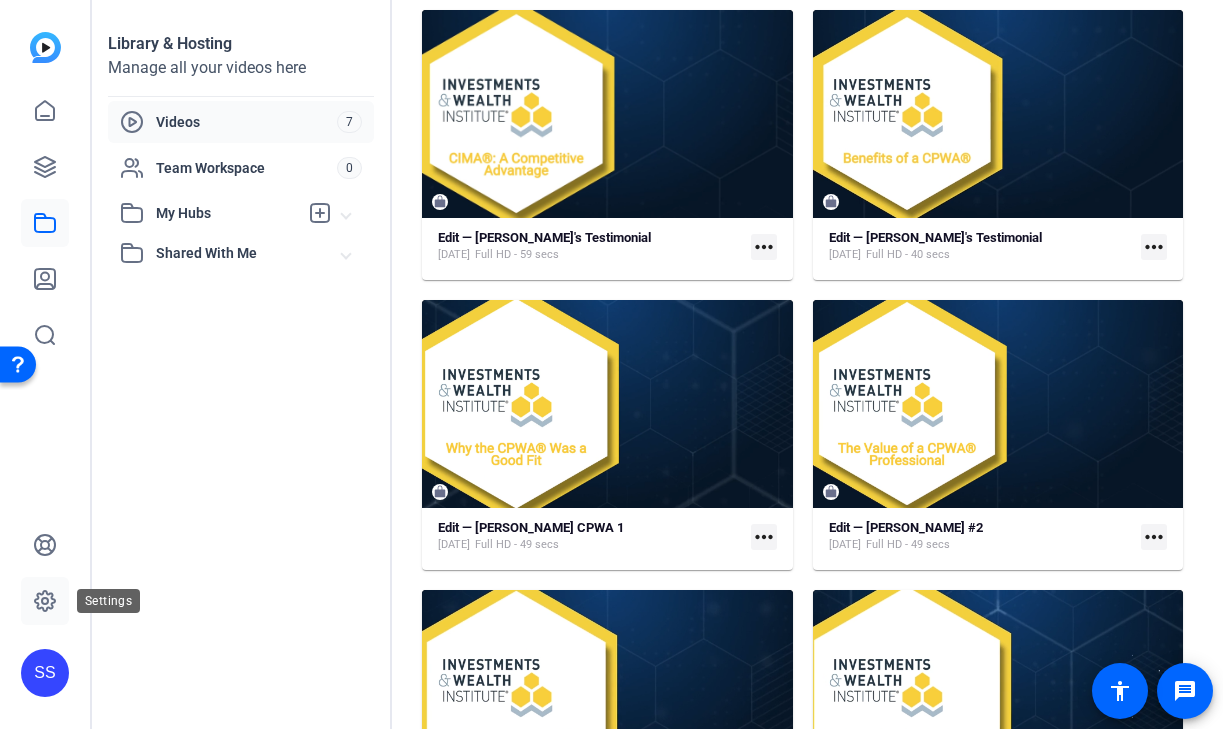 click 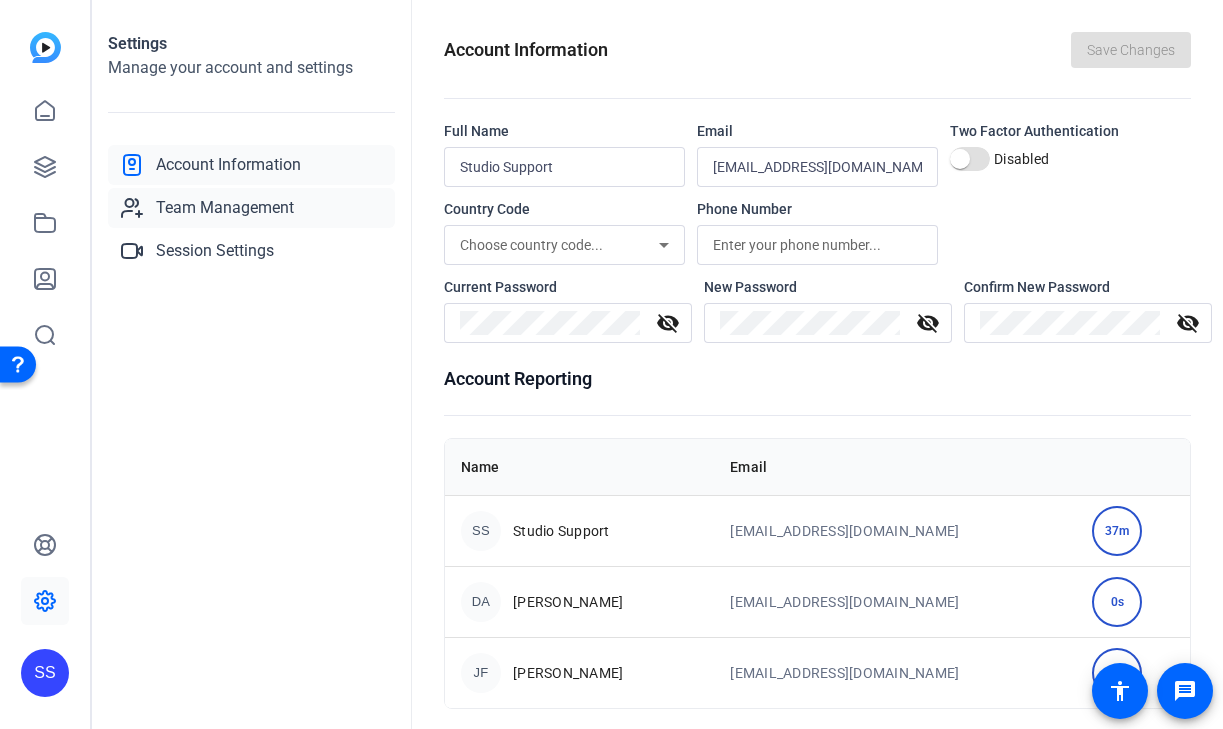 click on "Team Management" 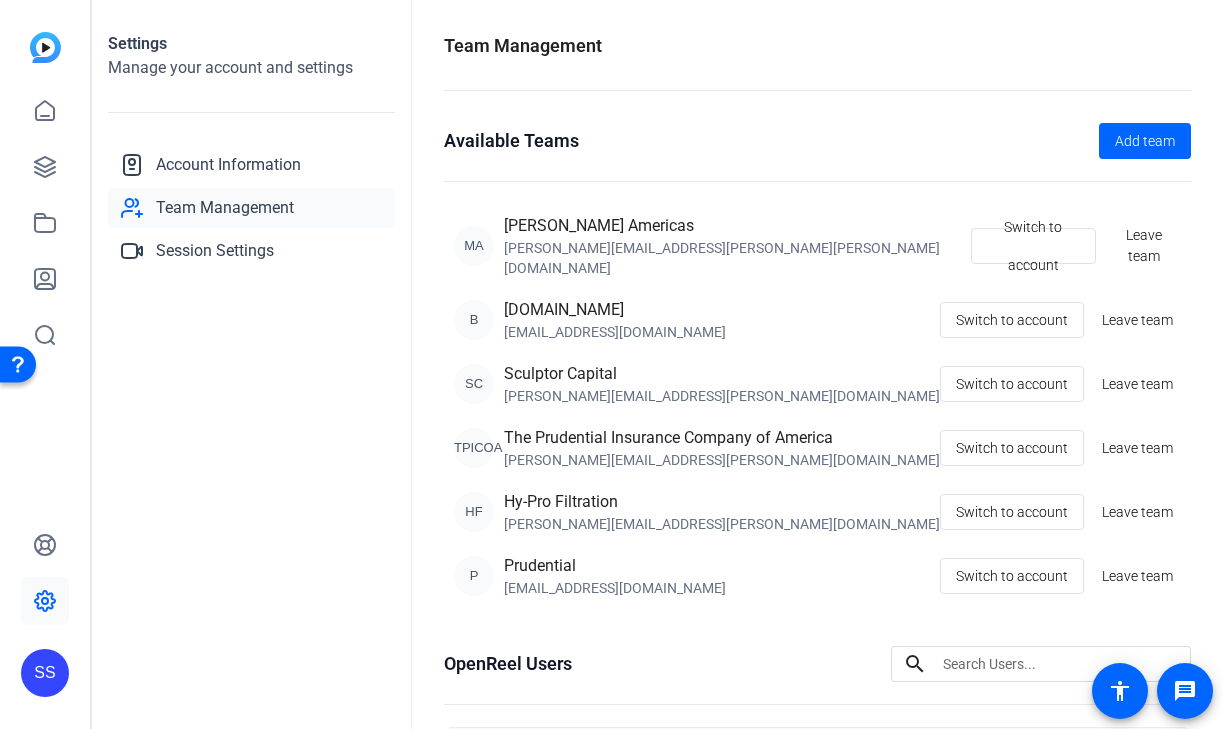 click on "SS" 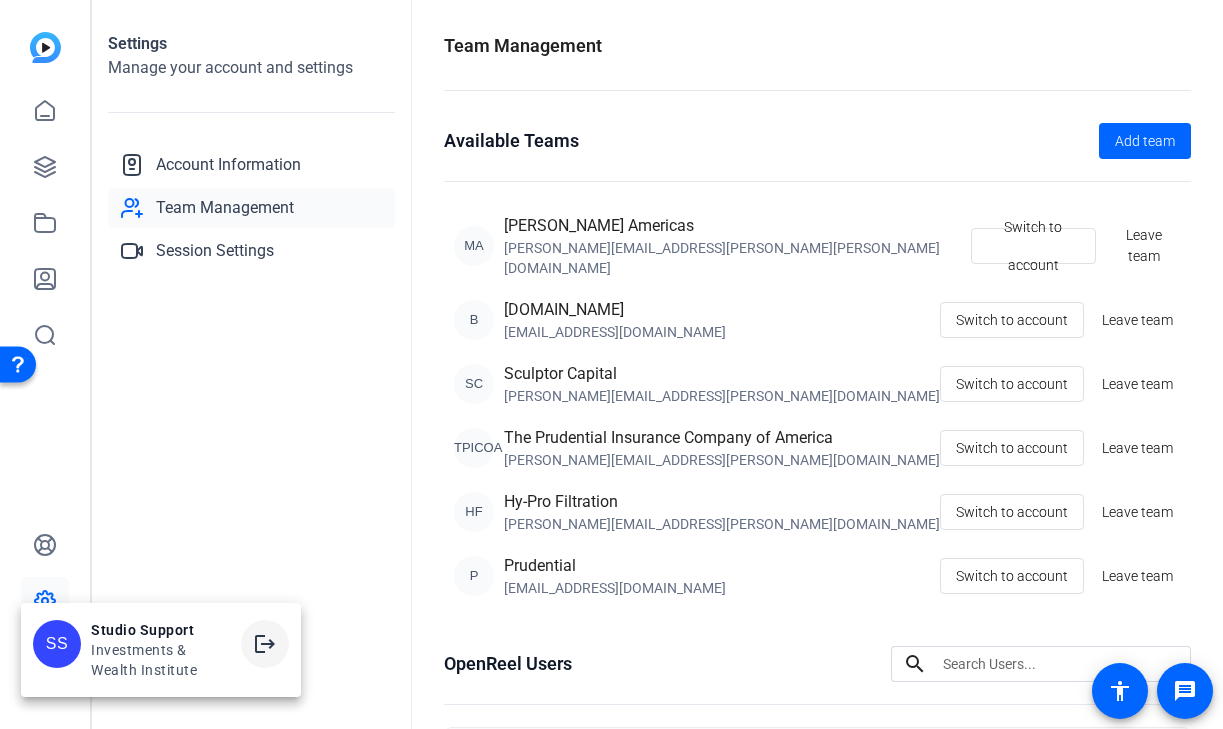 click at bounding box center (265, 644) 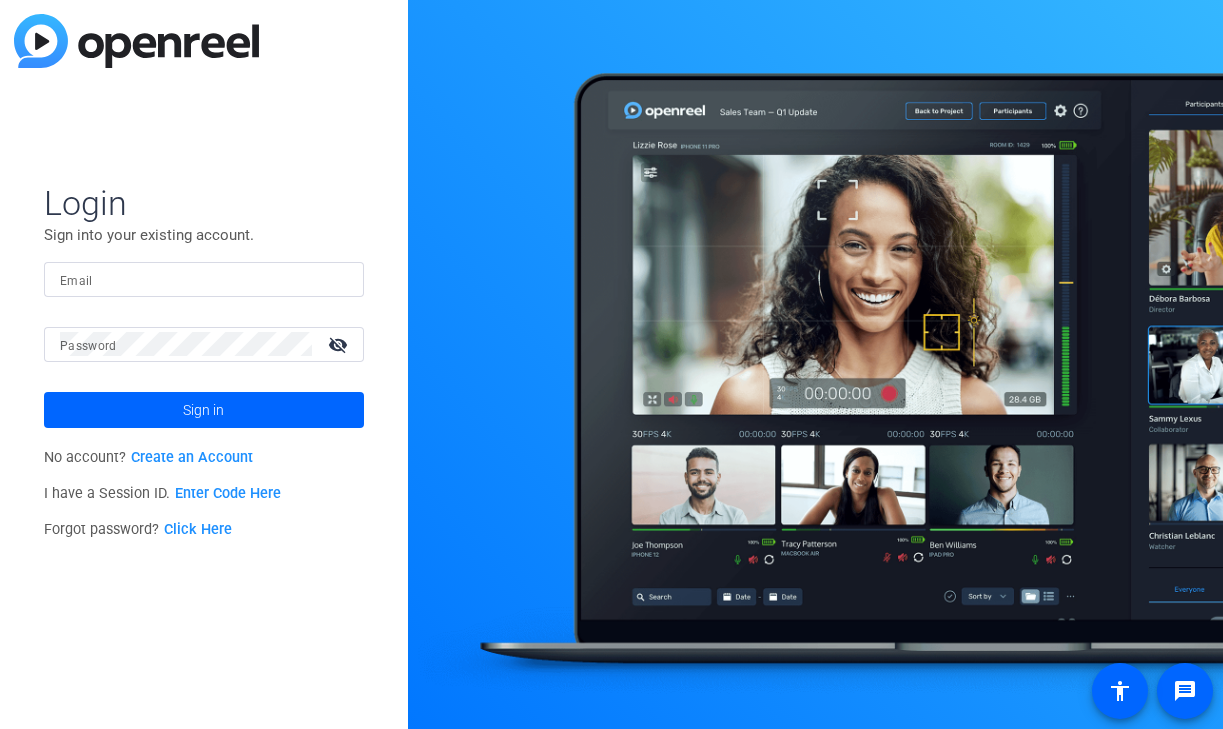 scroll, scrollTop: 0, scrollLeft: 0, axis: both 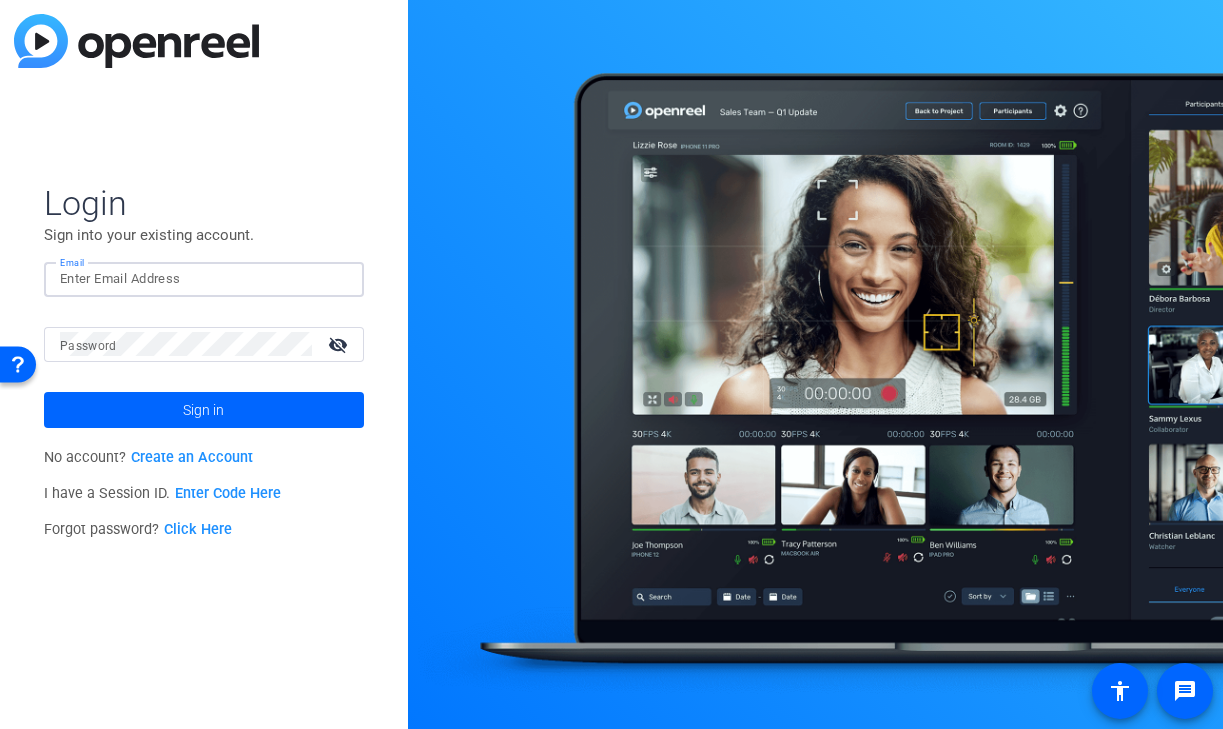 click 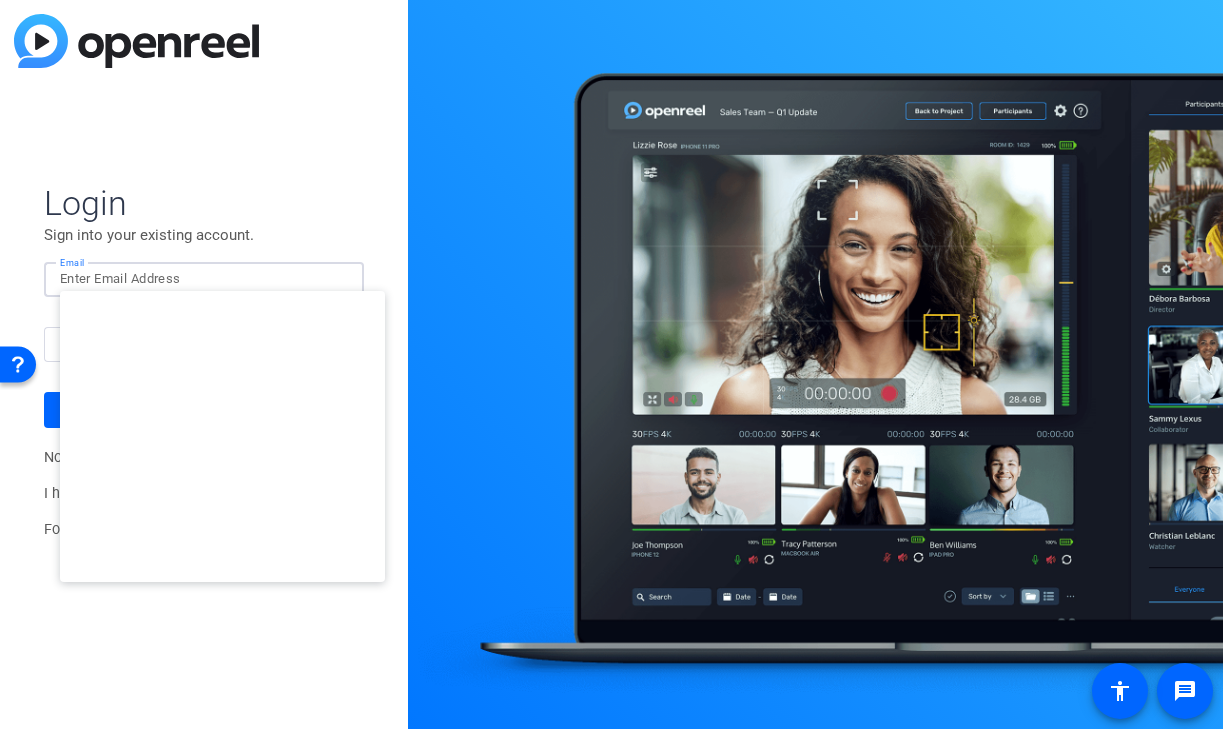 type on "studiosupport+2@openreel.com" 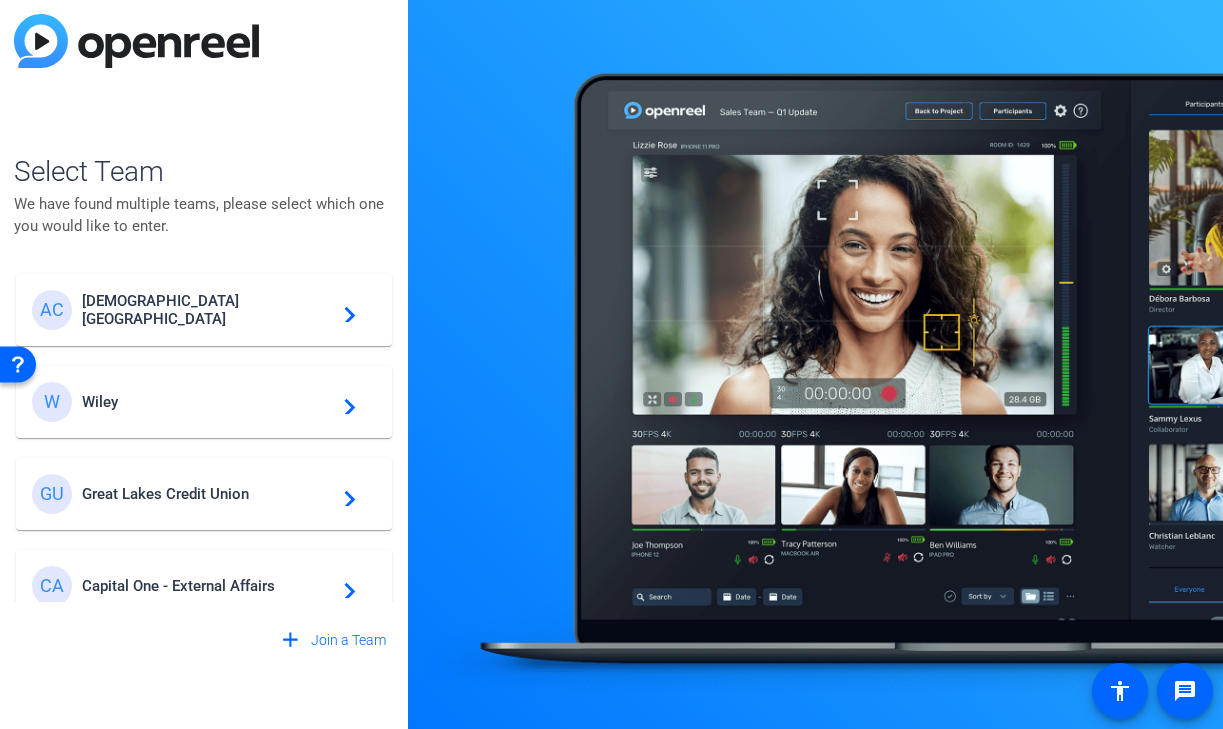 click on "Wiley" 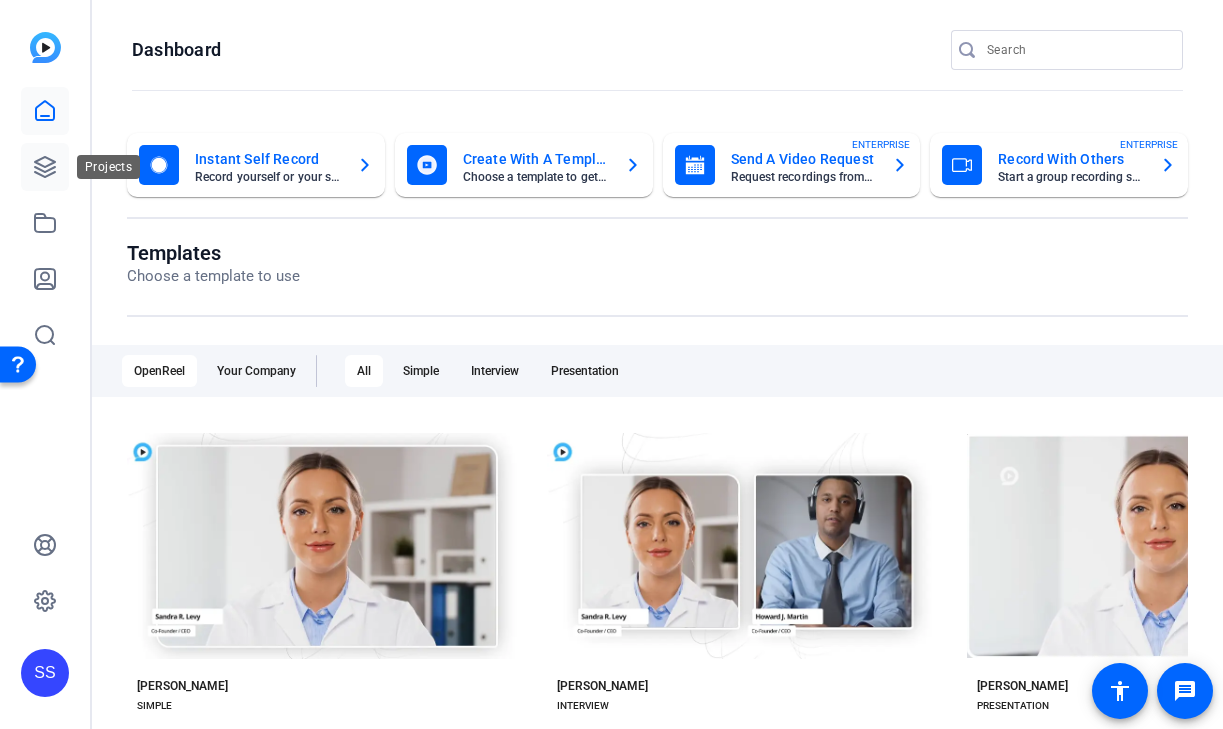 click 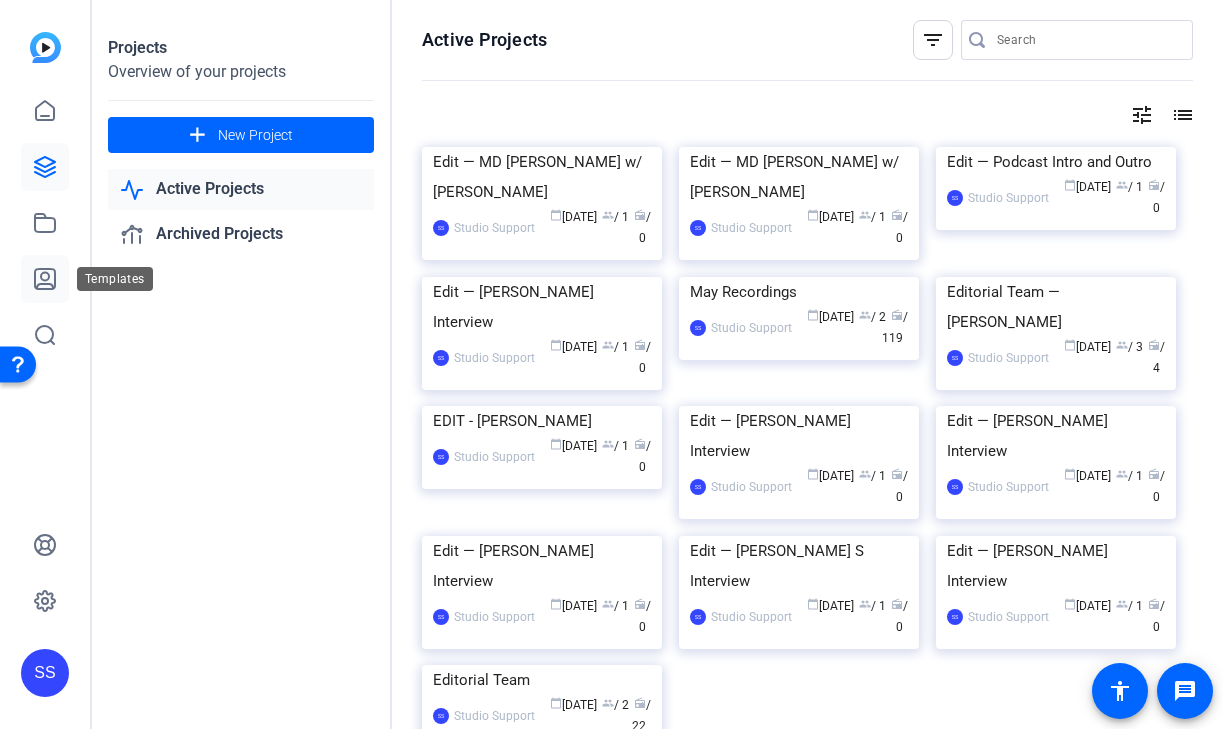 click 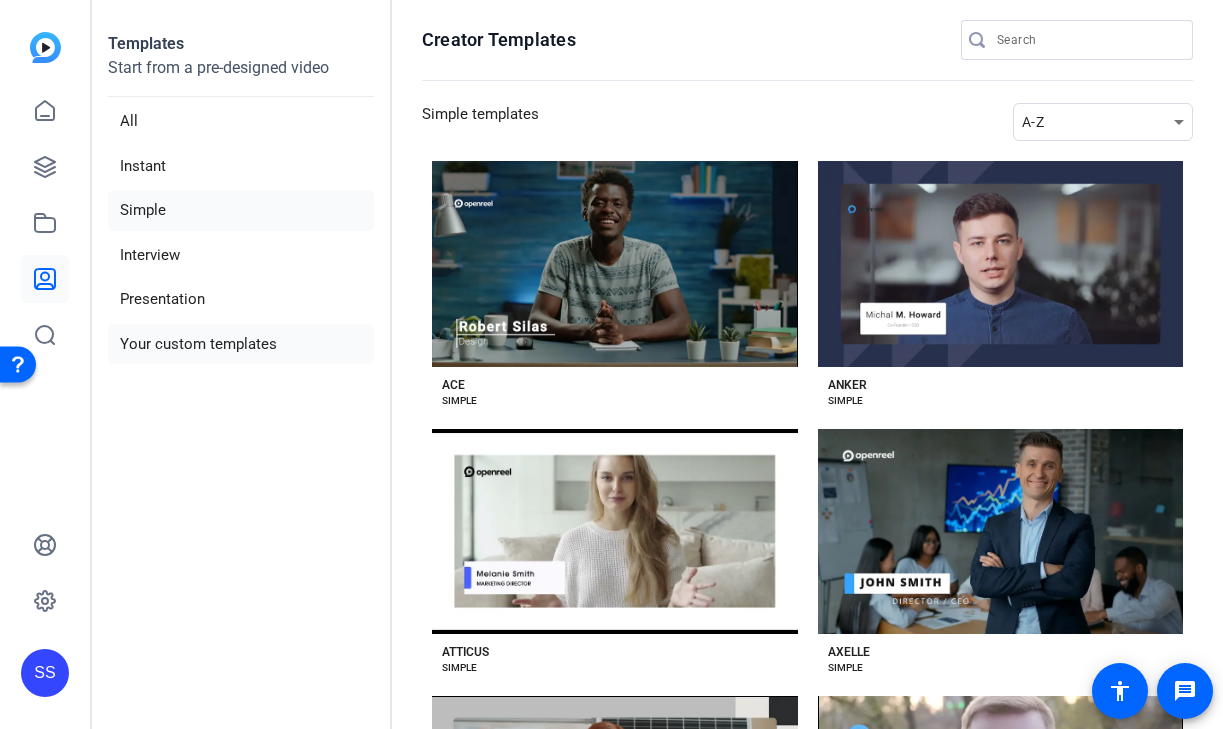 click on "Your custom templates" 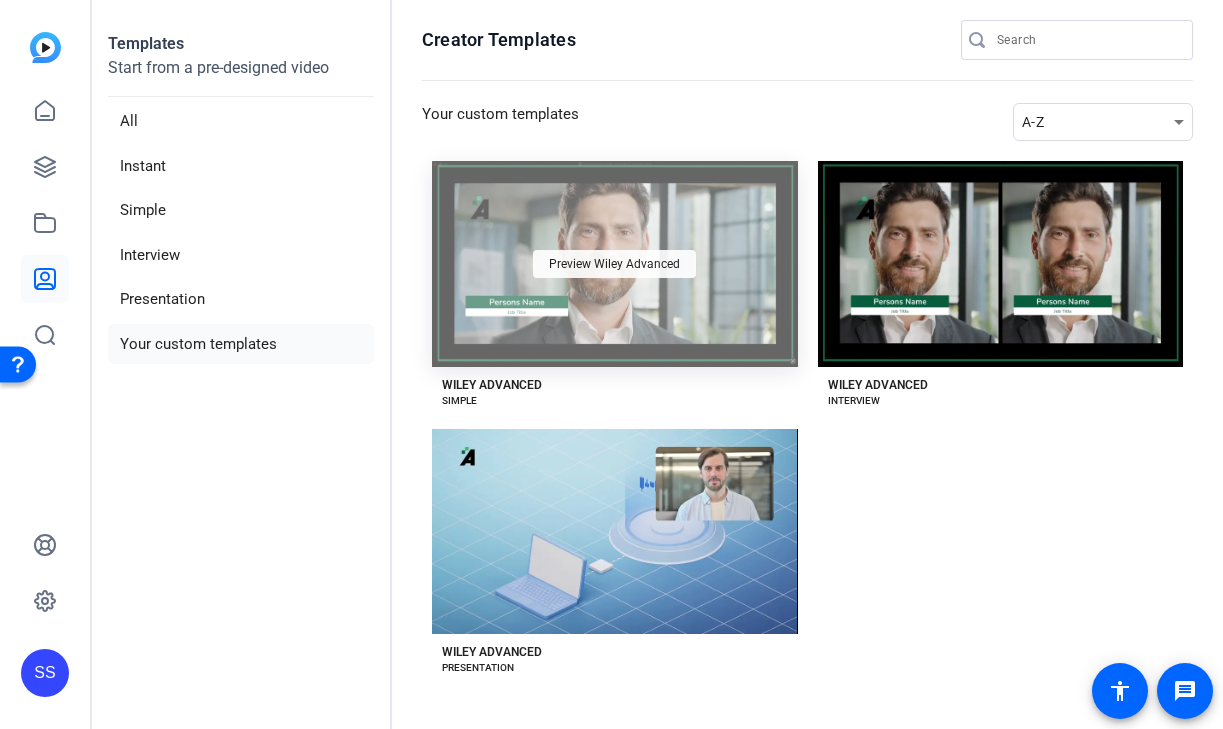 click on "Preview Wiley Advanced" 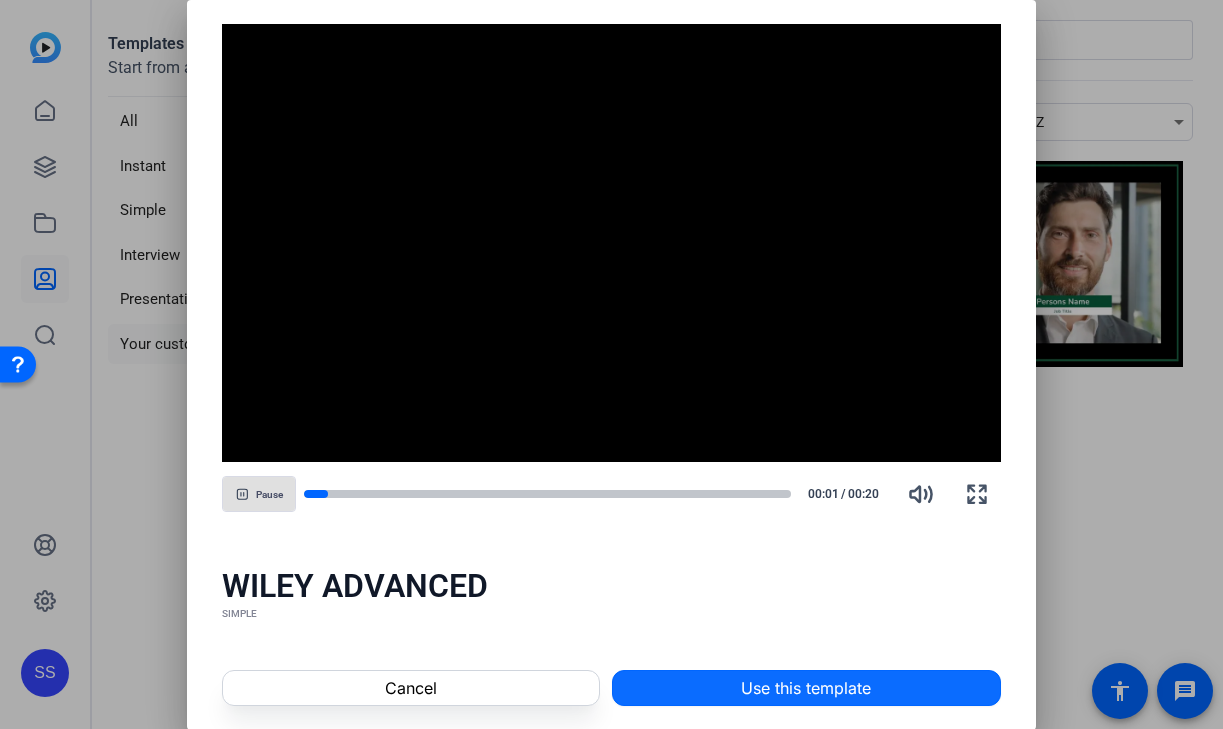 click at bounding box center [806, 688] 